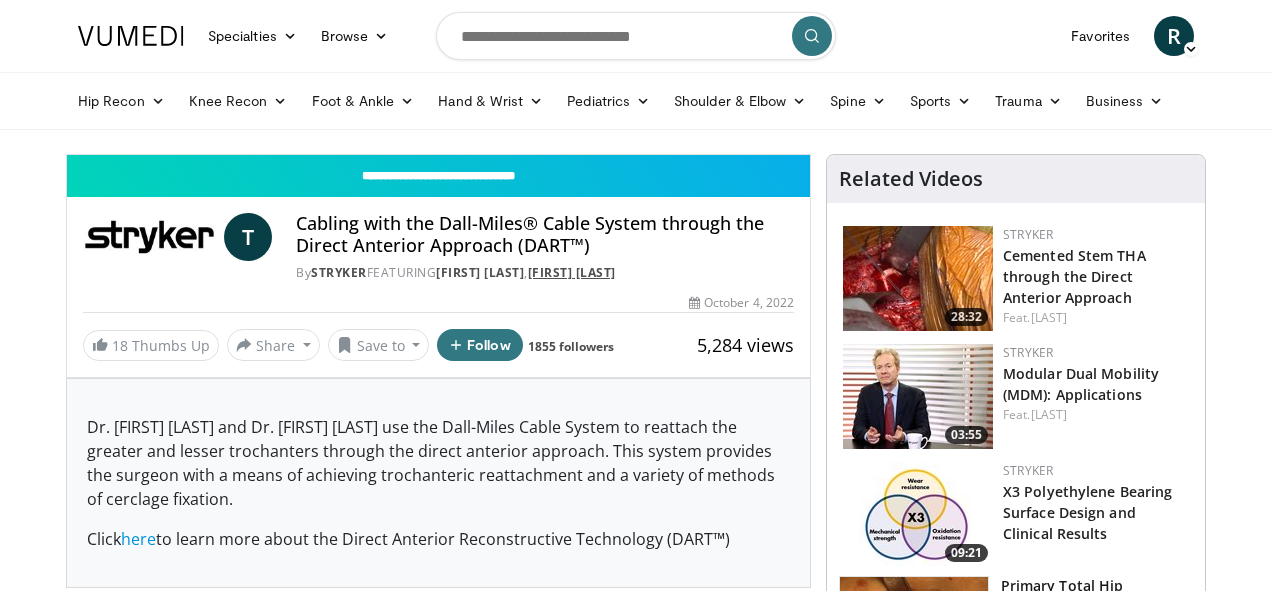scroll, scrollTop: 0, scrollLeft: 0, axis: both 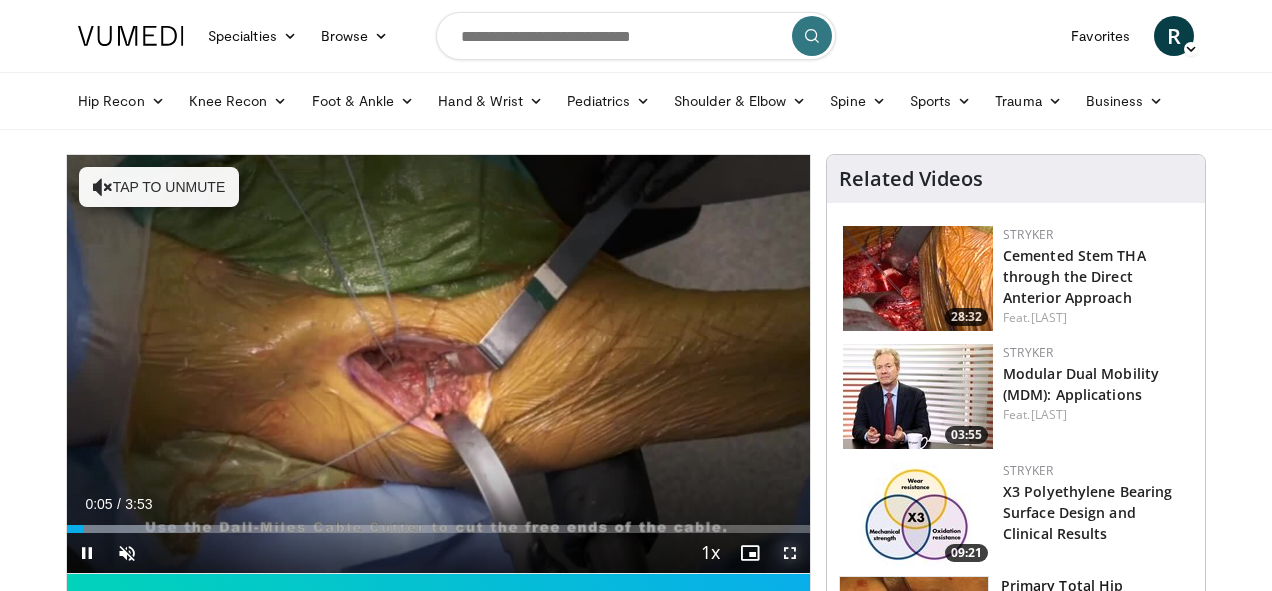 click at bounding box center [790, 553] 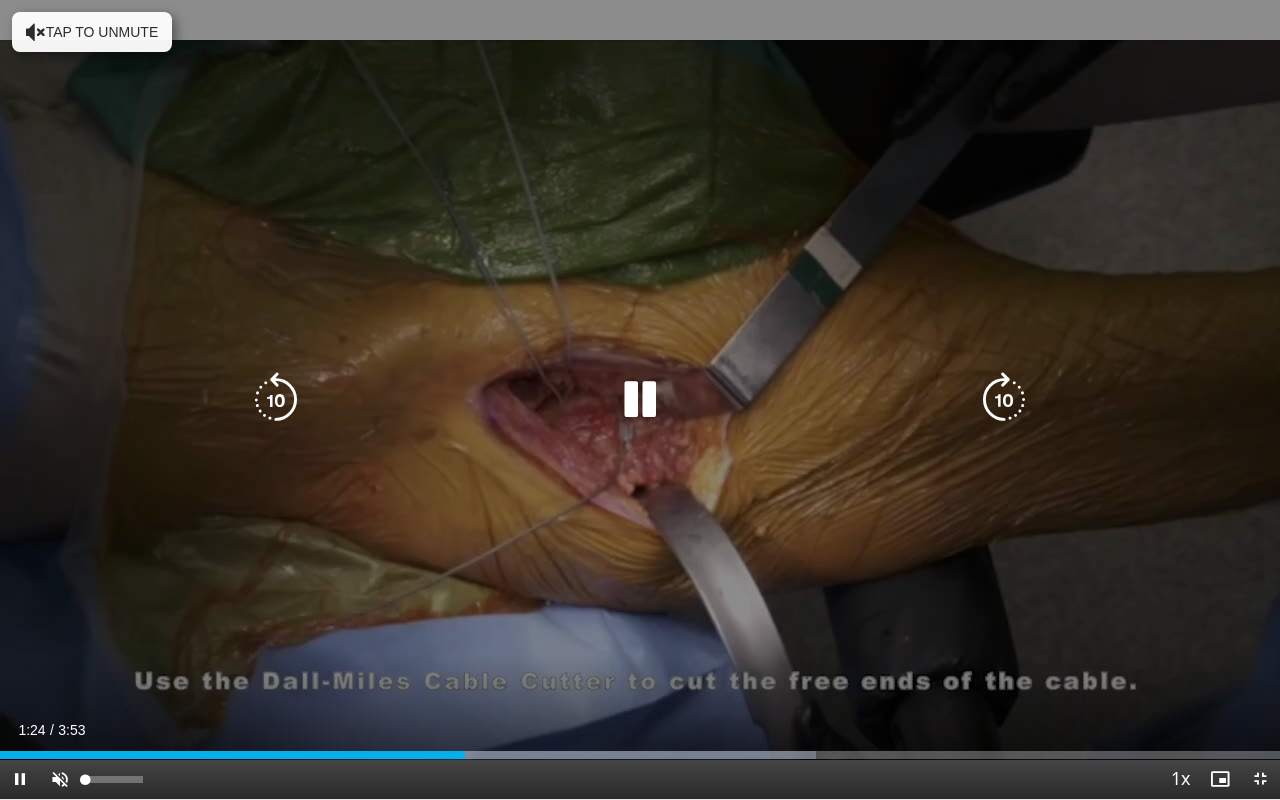 click on "10 seconds
Tap to unmute" at bounding box center (640, 399) 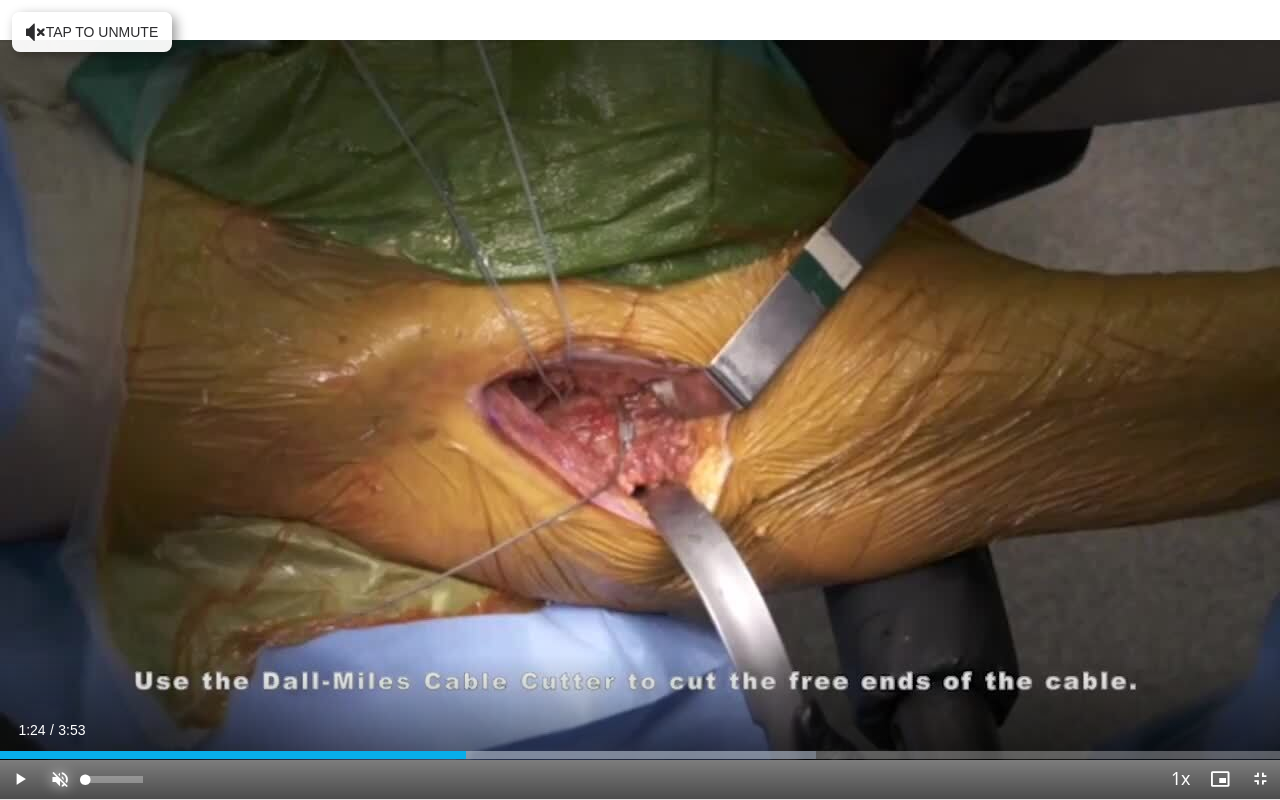 click at bounding box center [60, 779] 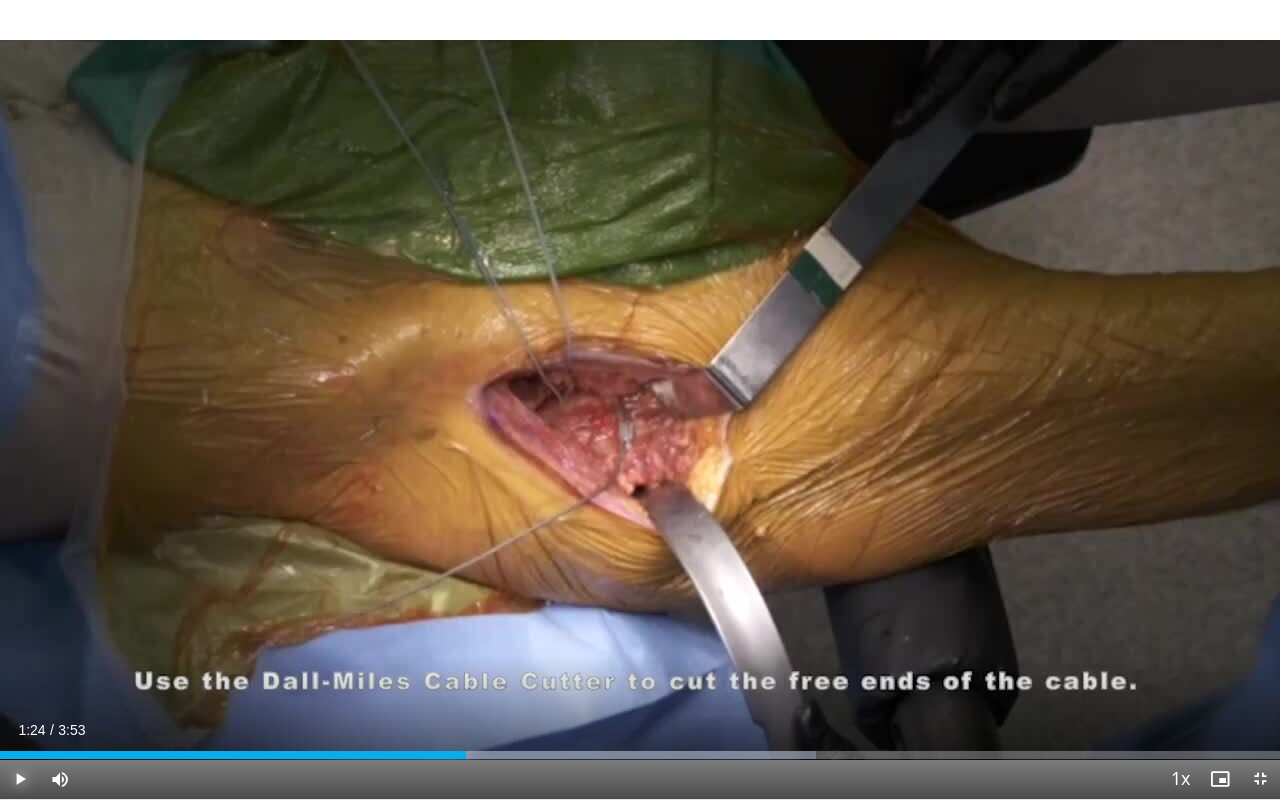 click at bounding box center [20, 779] 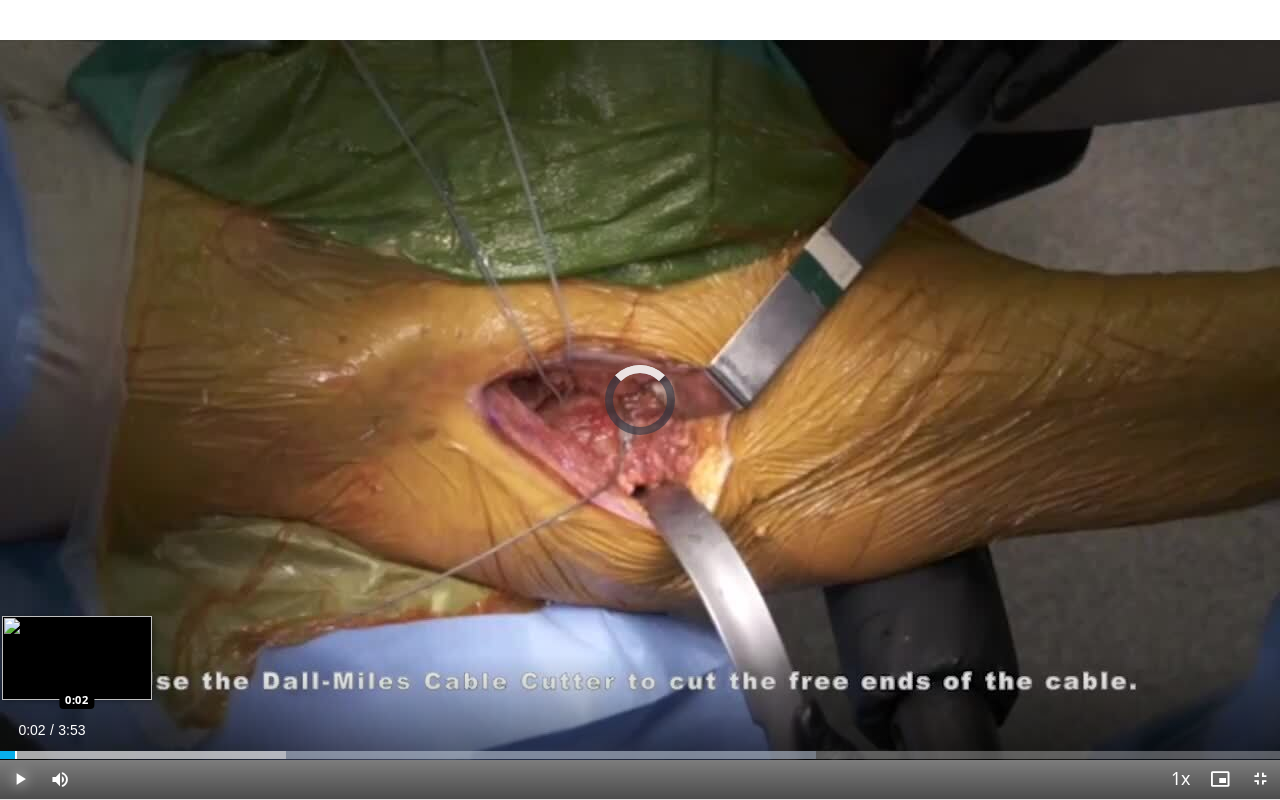 click at bounding box center (16, 755) 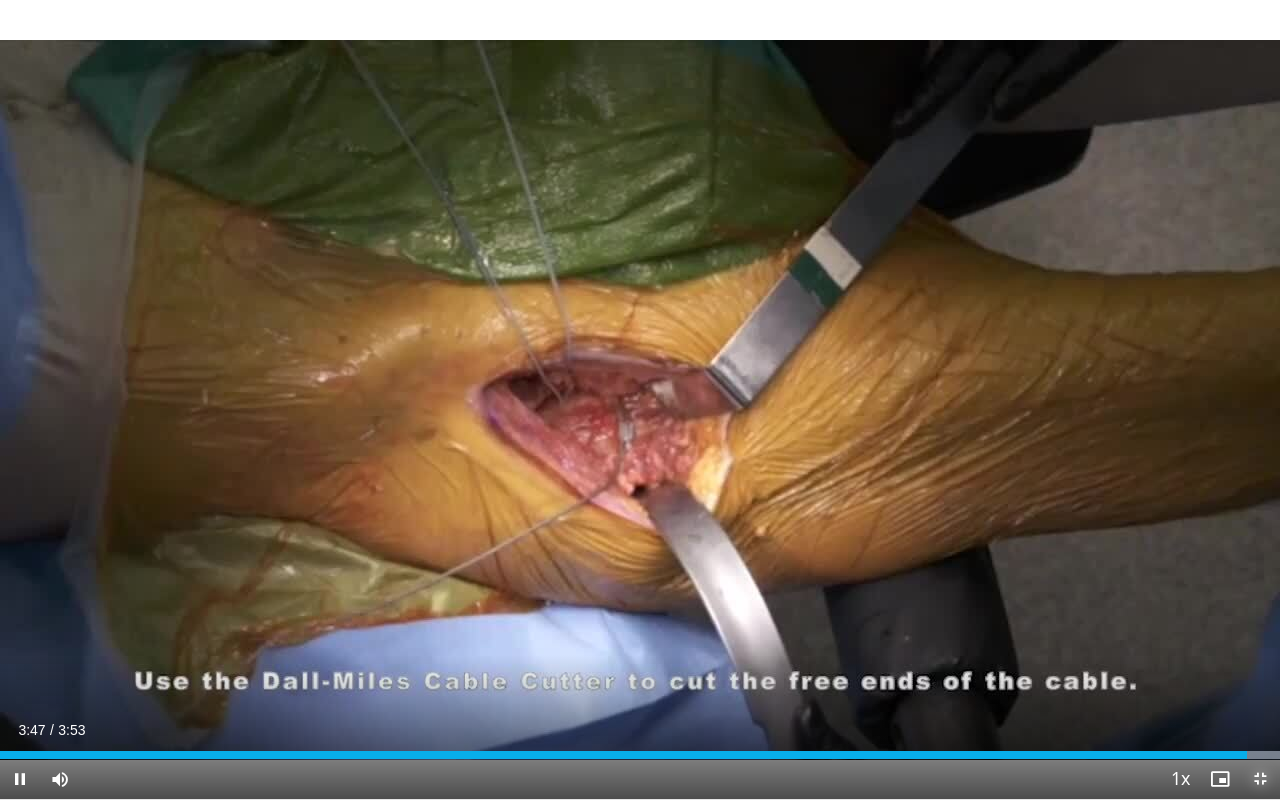 click at bounding box center (1260, 779) 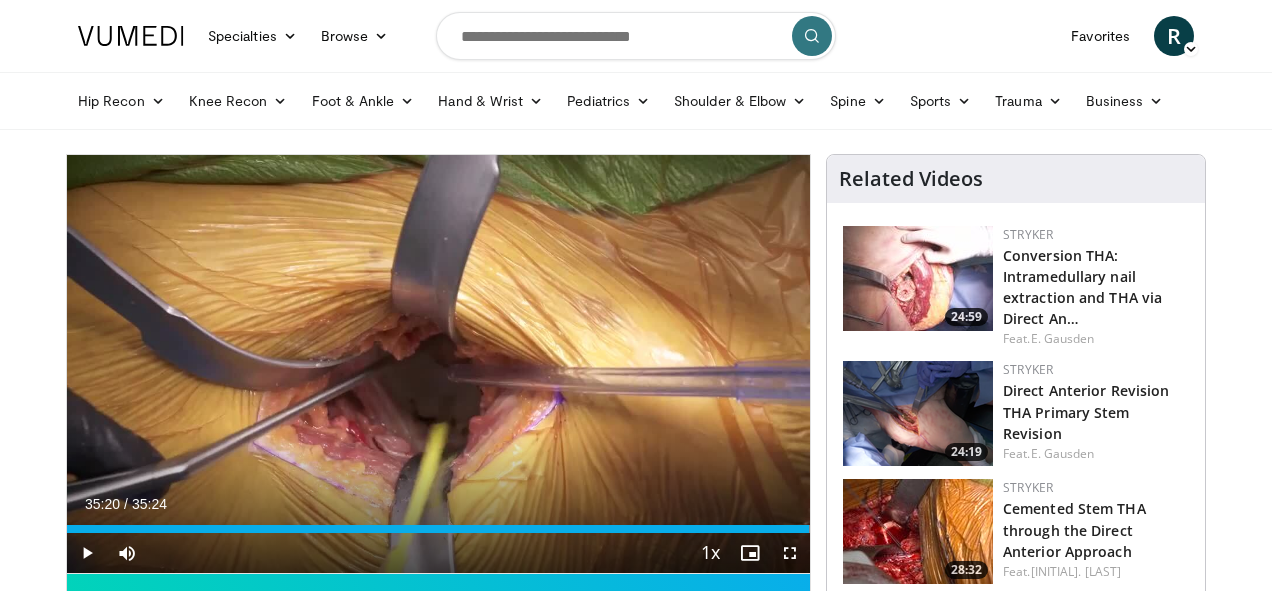 scroll, scrollTop: 0, scrollLeft: 0, axis: both 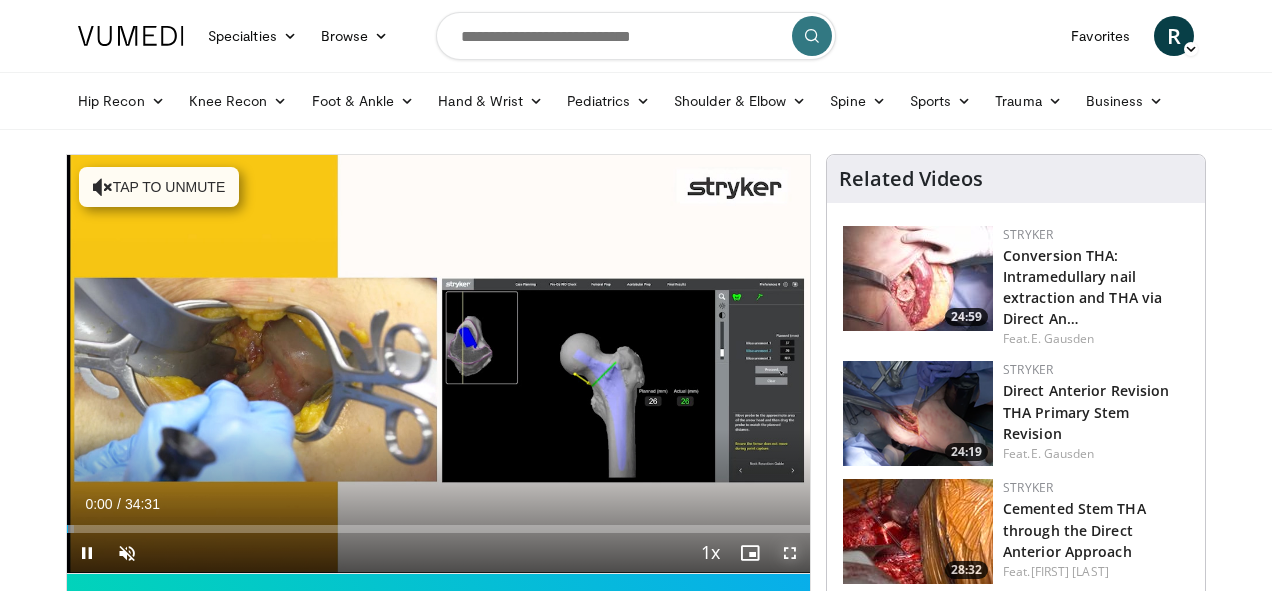 click at bounding box center [790, 553] 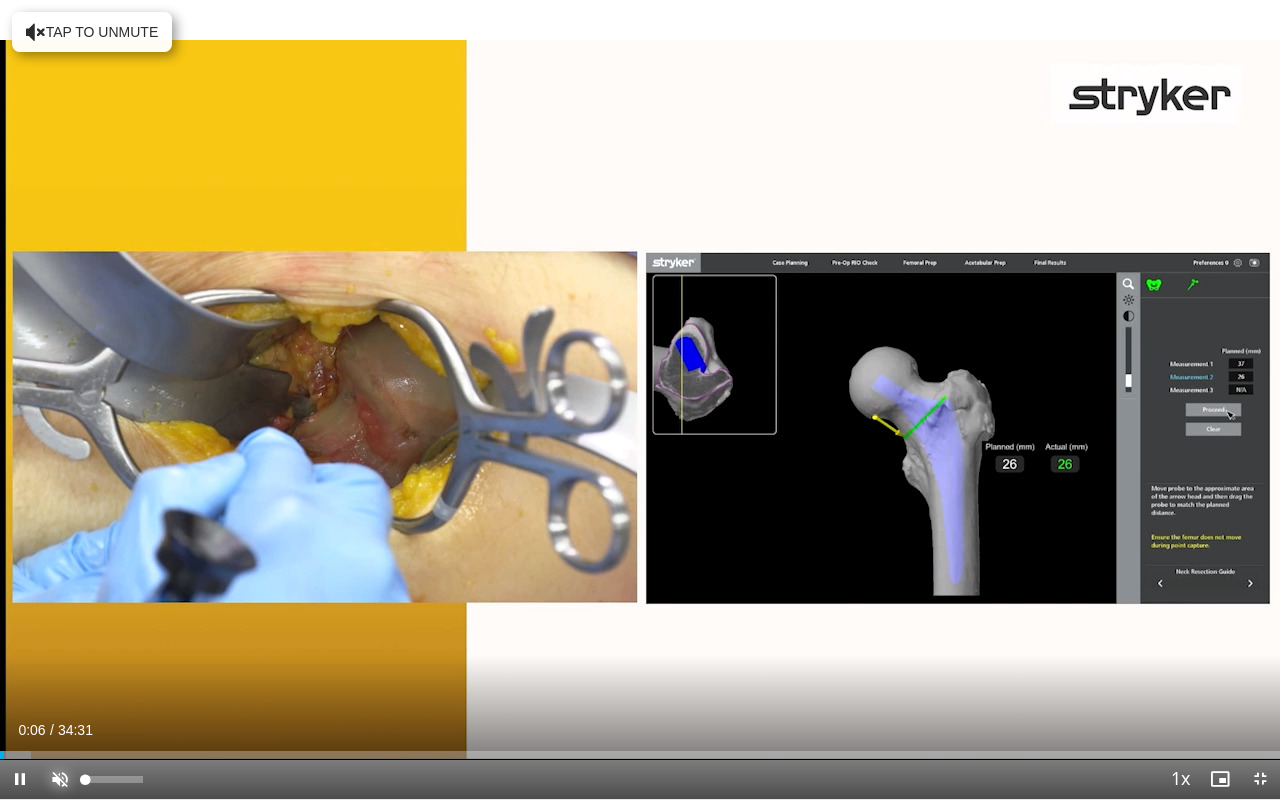click at bounding box center (60, 779) 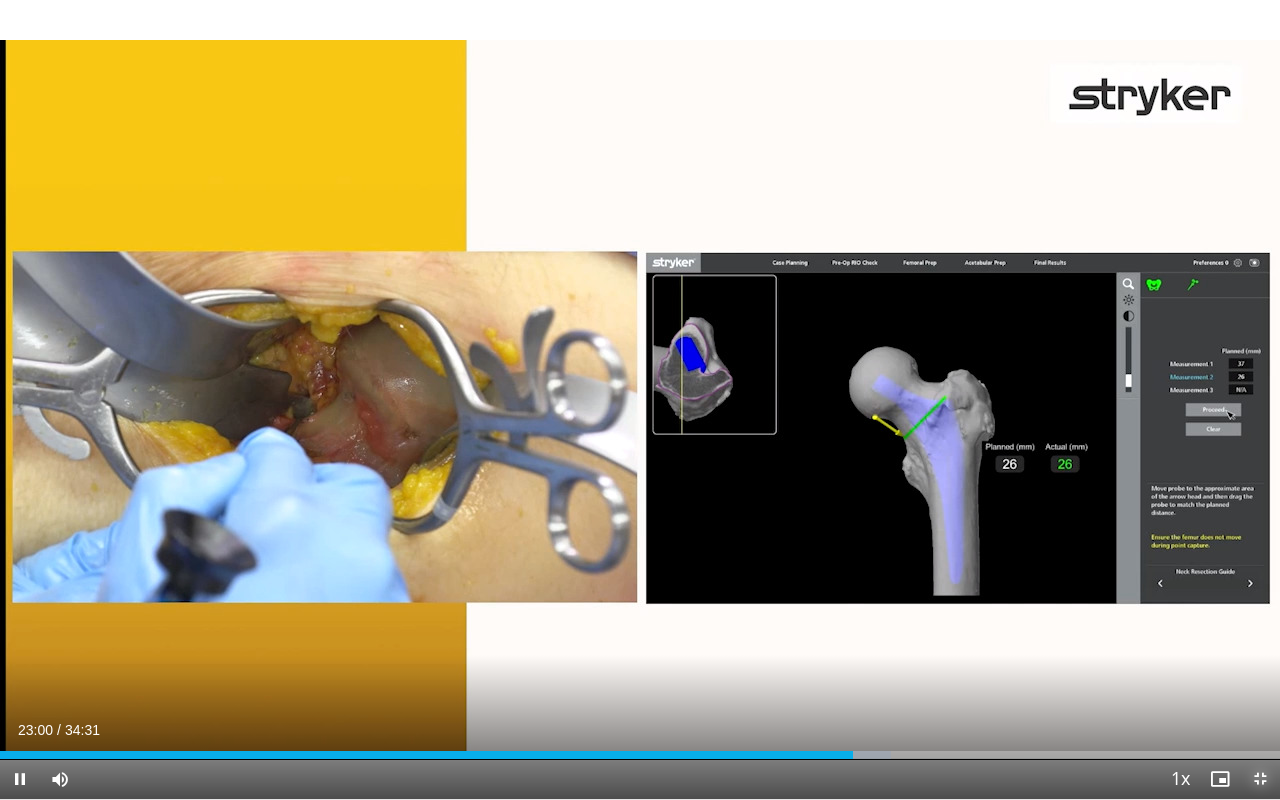 click at bounding box center (1260, 779) 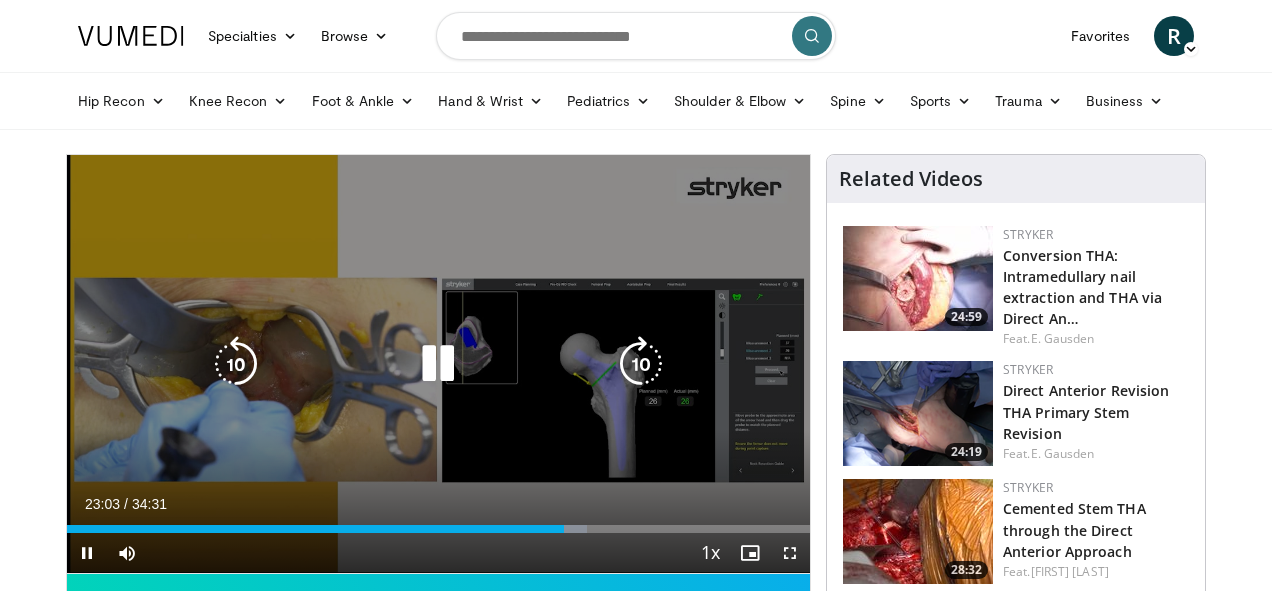 click at bounding box center [438, 364] 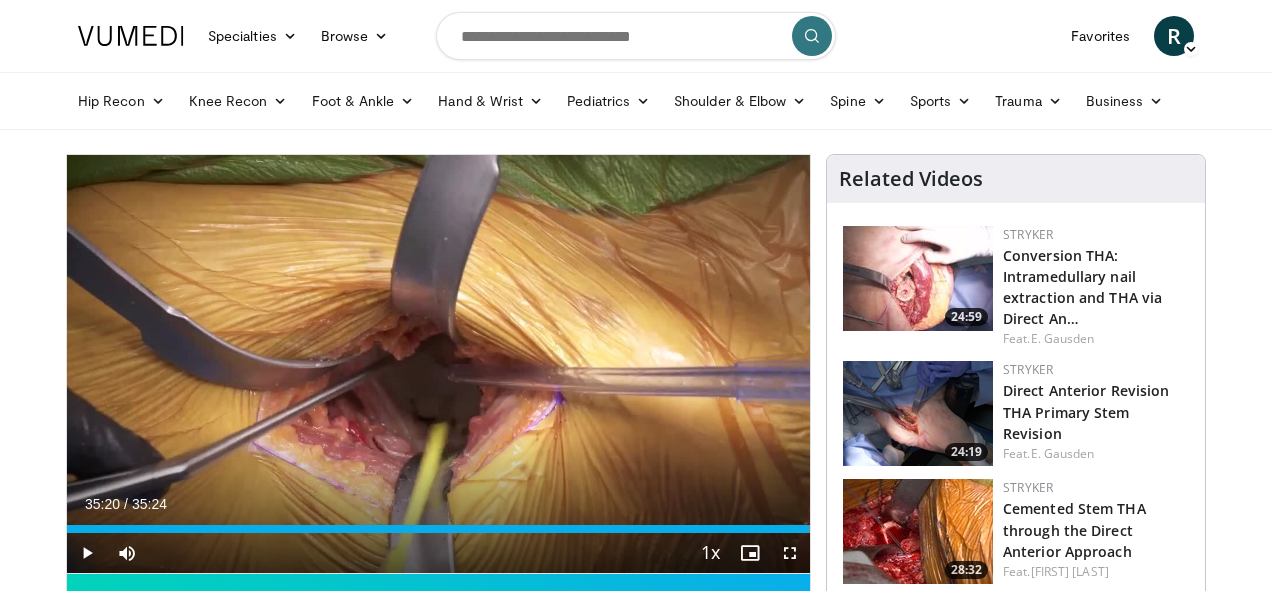 scroll, scrollTop: 0, scrollLeft: 0, axis: both 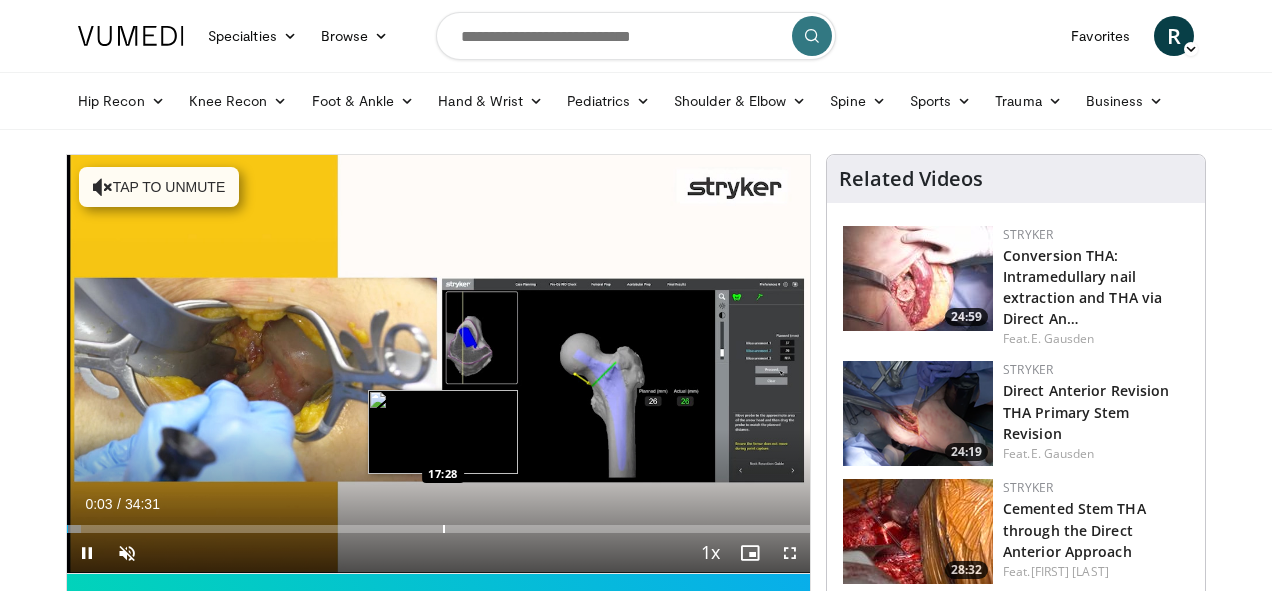 click at bounding box center (444, 529) 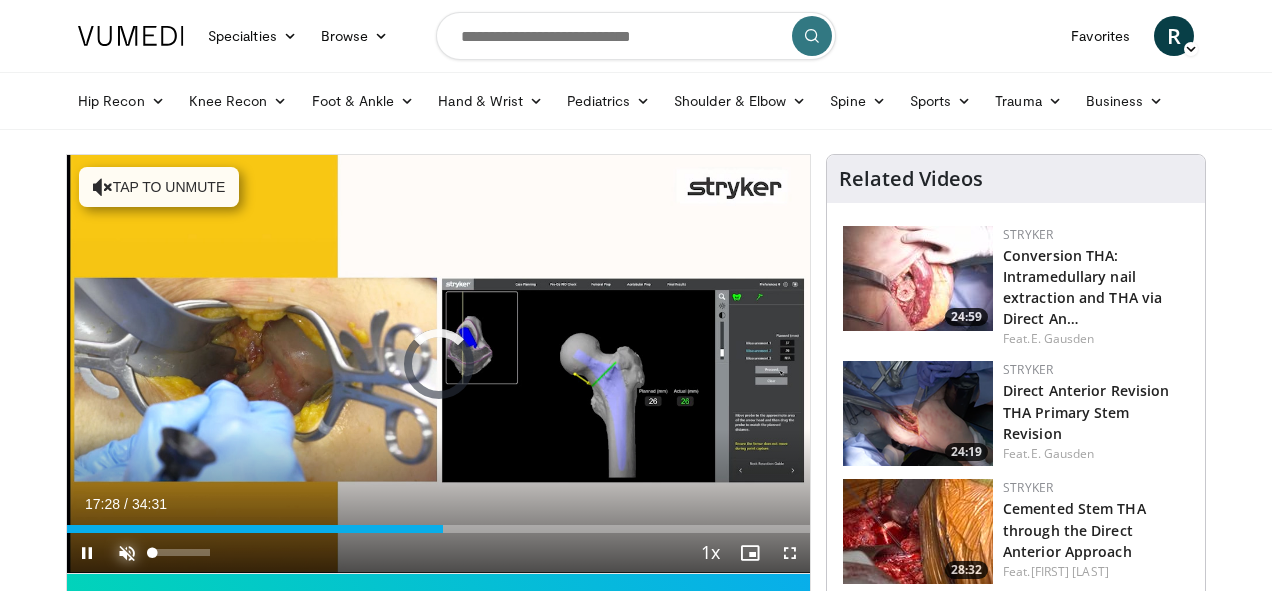 click at bounding box center [127, 553] 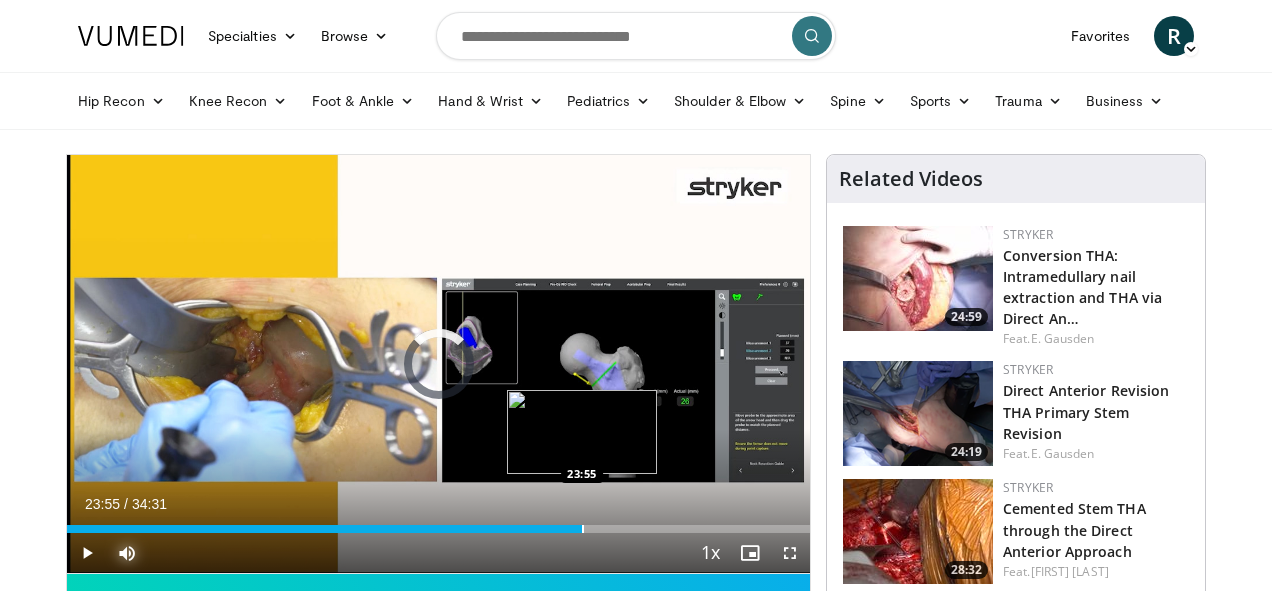 click at bounding box center [583, 529] 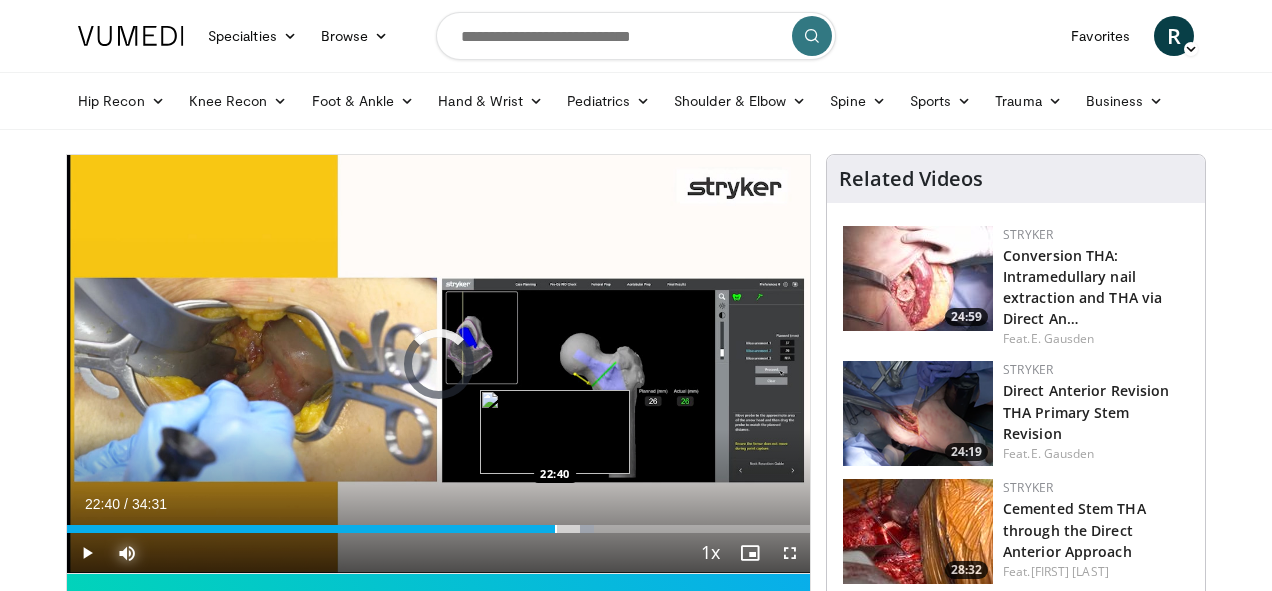 click at bounding box center [556, 529] 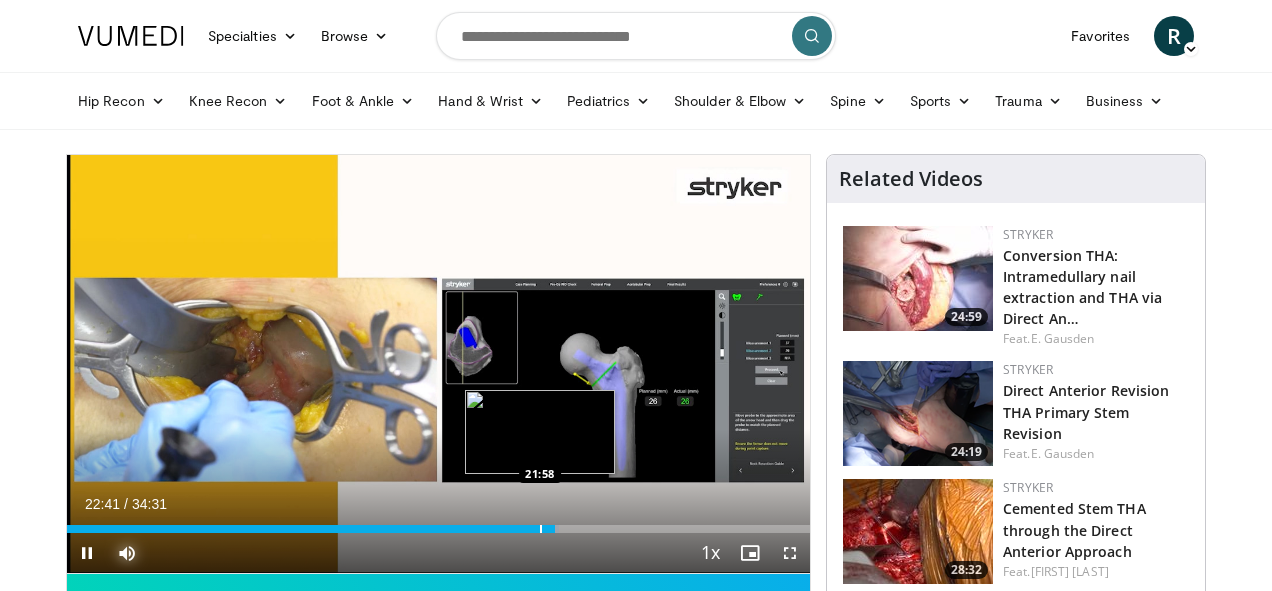 click at bounding box center (541, 529) 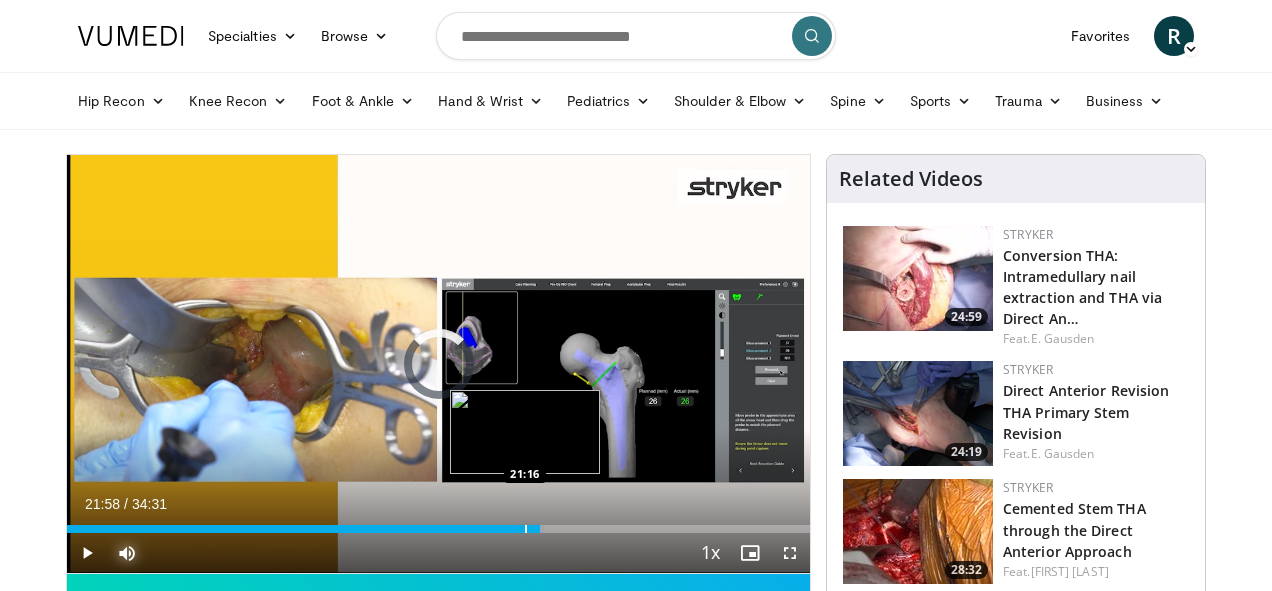 click at bounding box center (526, 529) 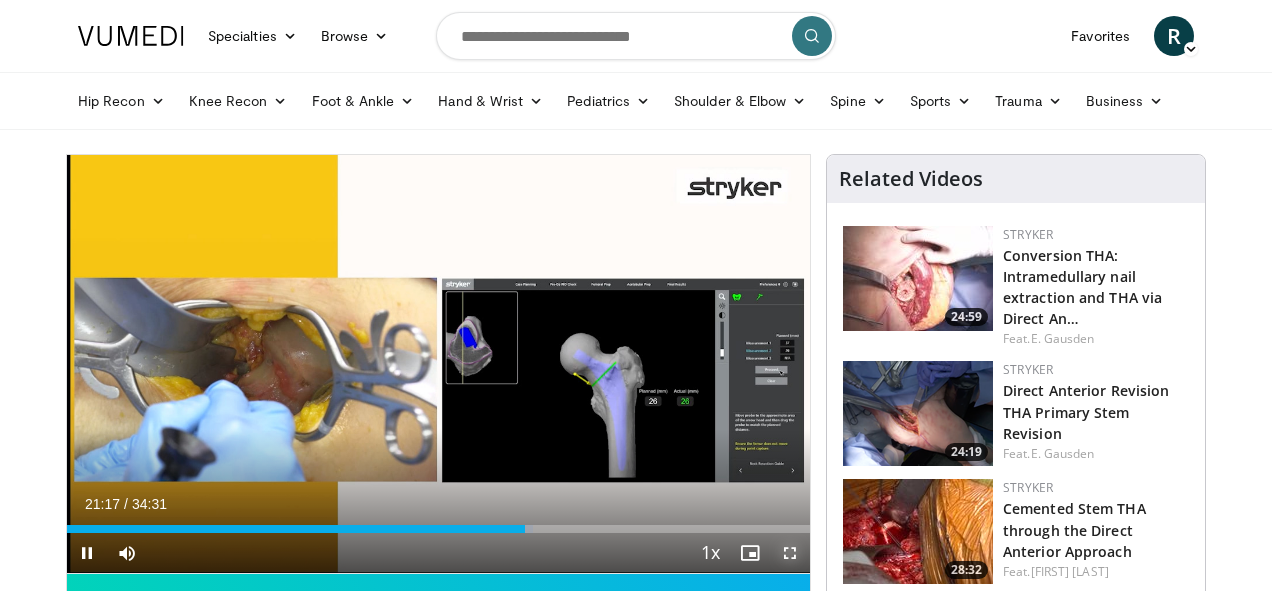 click at bounding box center [790, 553] 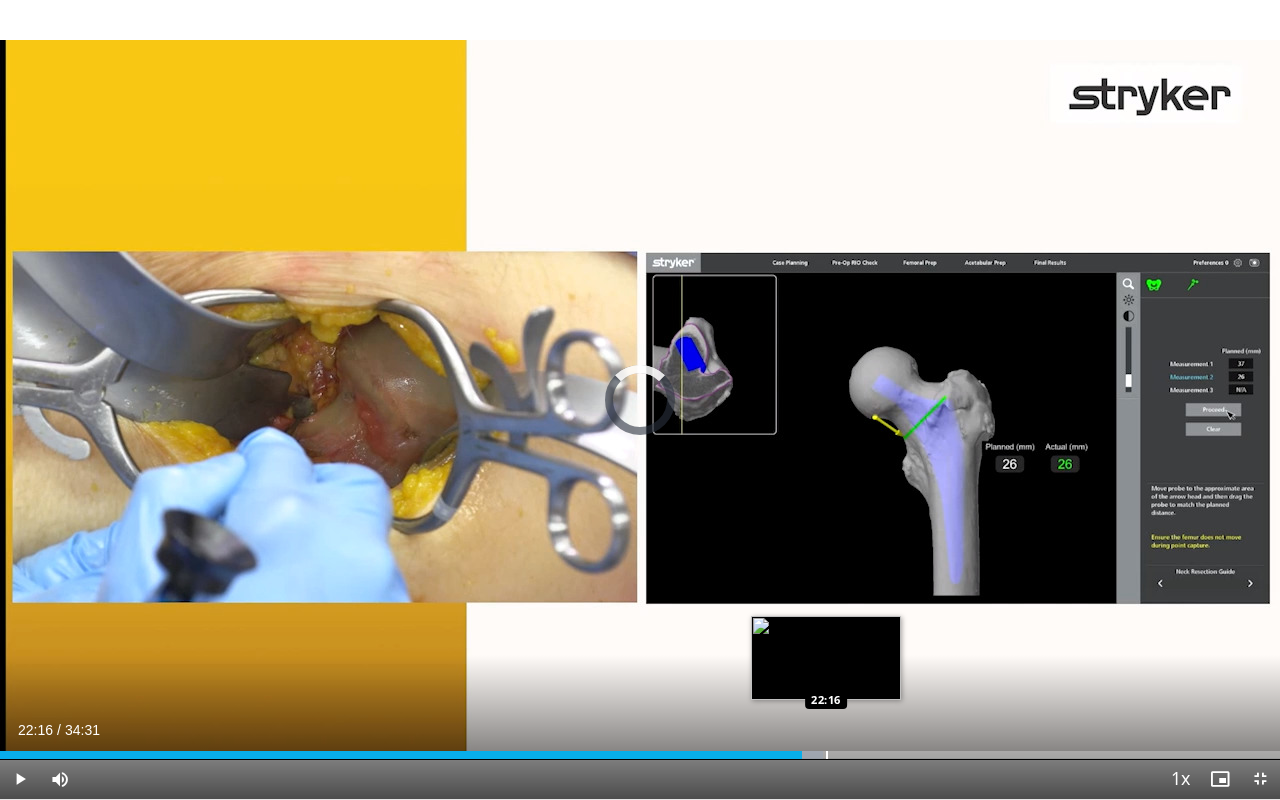 click on "Loaded :  64.28% 22:16 22:16" at bounding box center (640, 749) 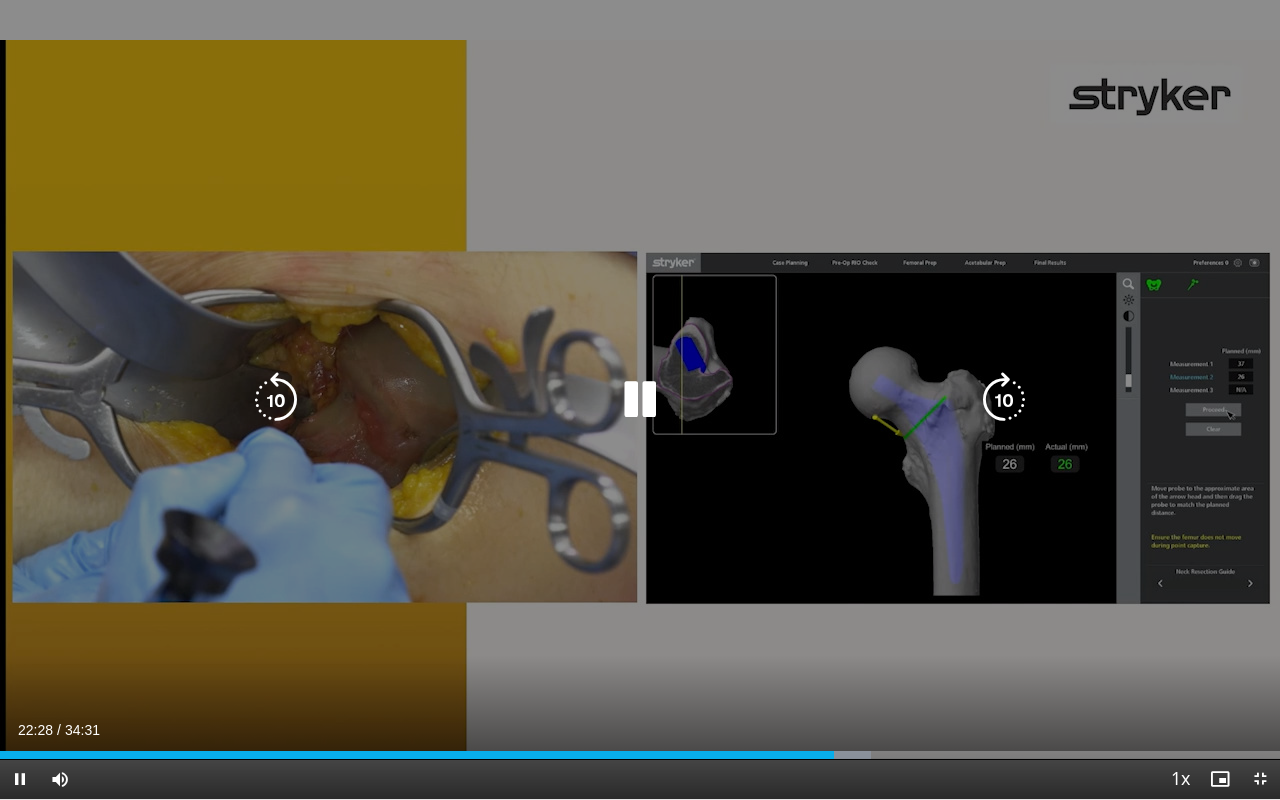 click at bounding box center (640, 400) 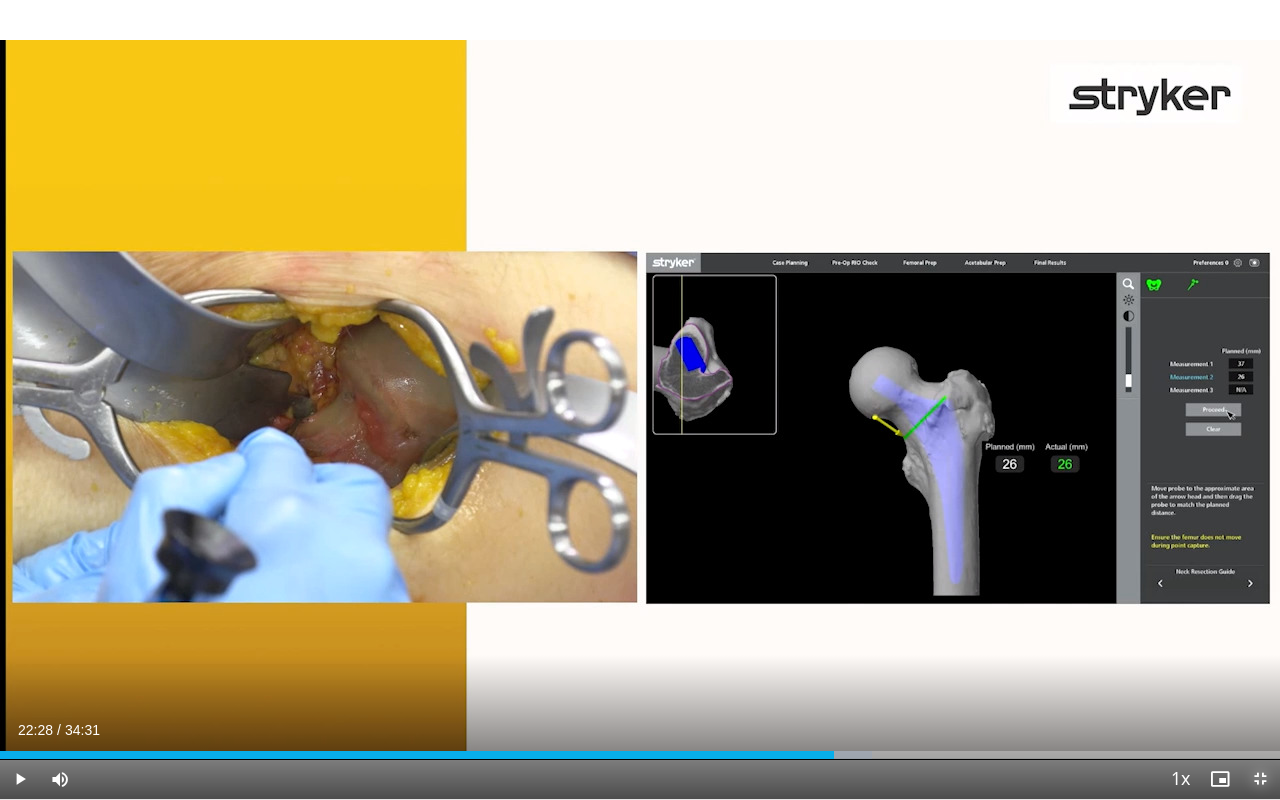 click at bounding box center (1260, 779) 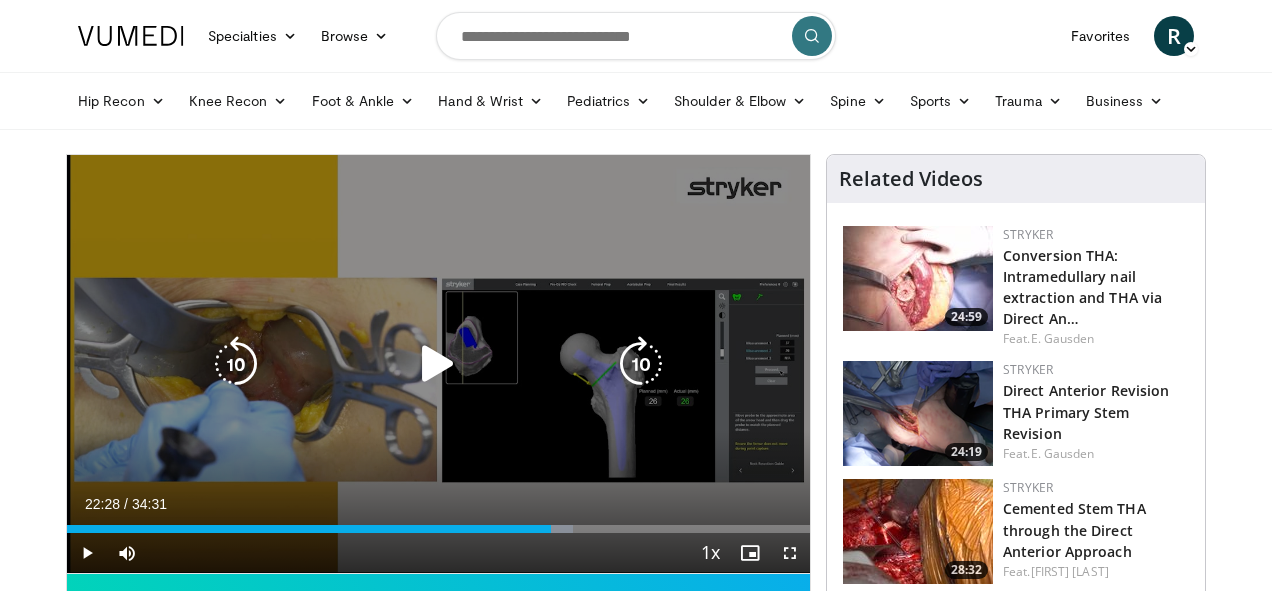 click at bounding box center (438, 364) 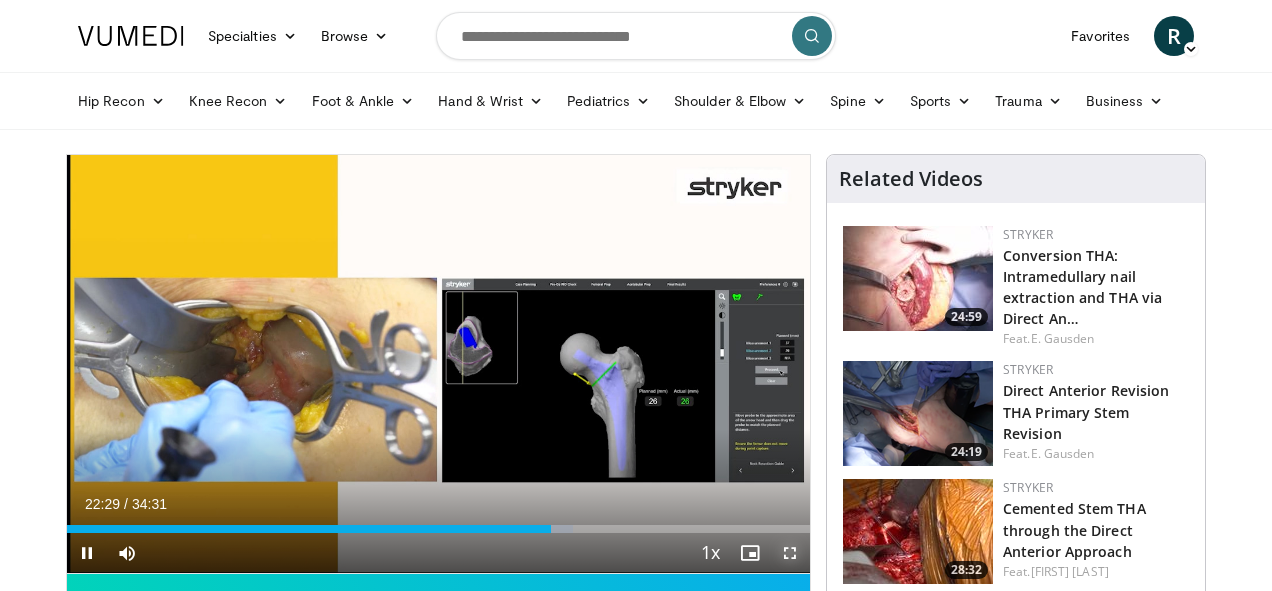 click at bounding box center [790, 553] 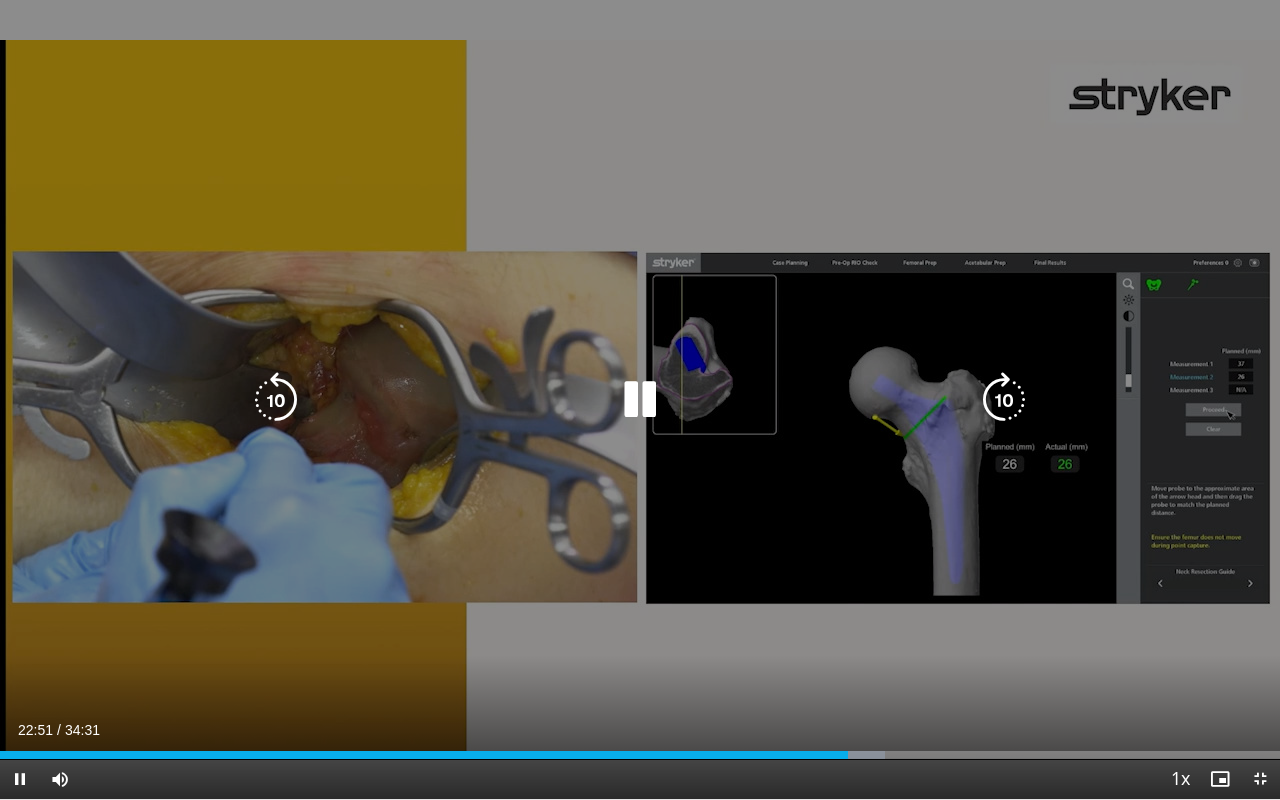 click on "10 seconds
Tap to unmute" at bounding box center [640, 399] 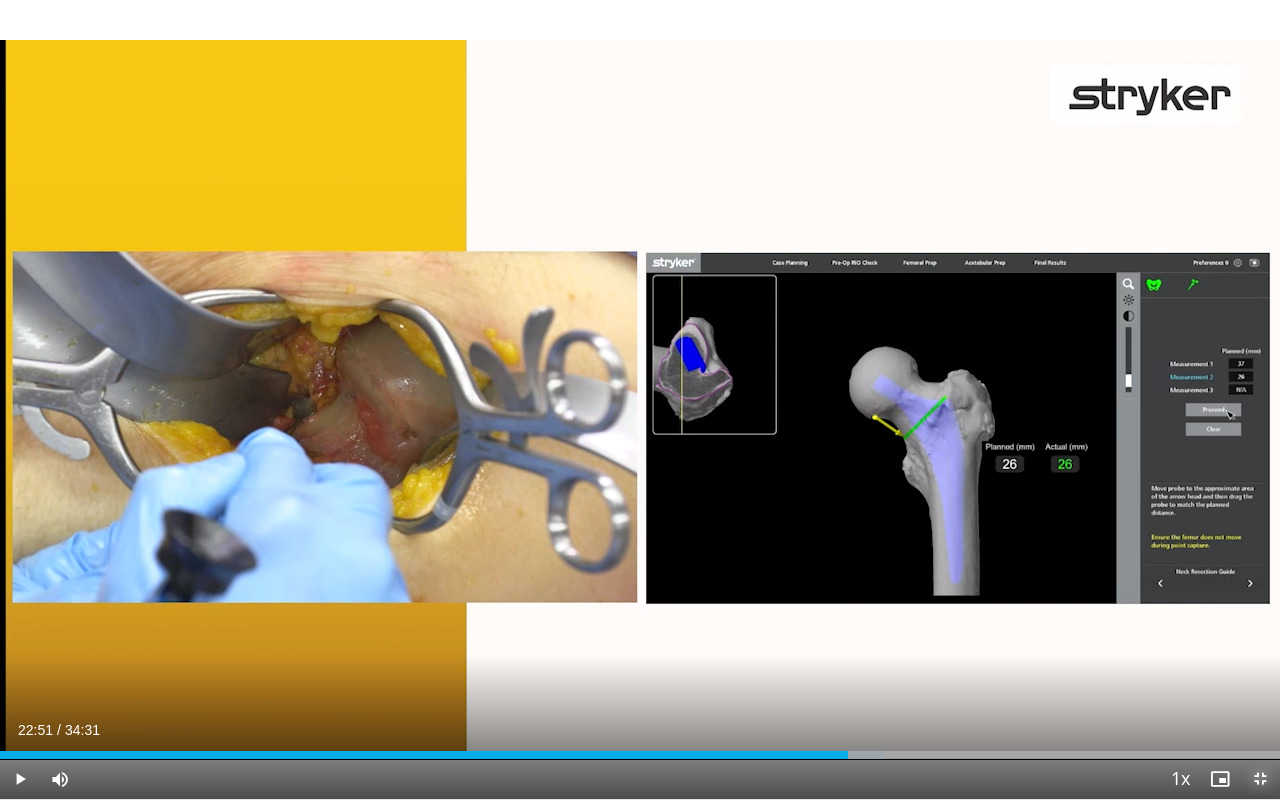 click at bounding box center (1260, 779) 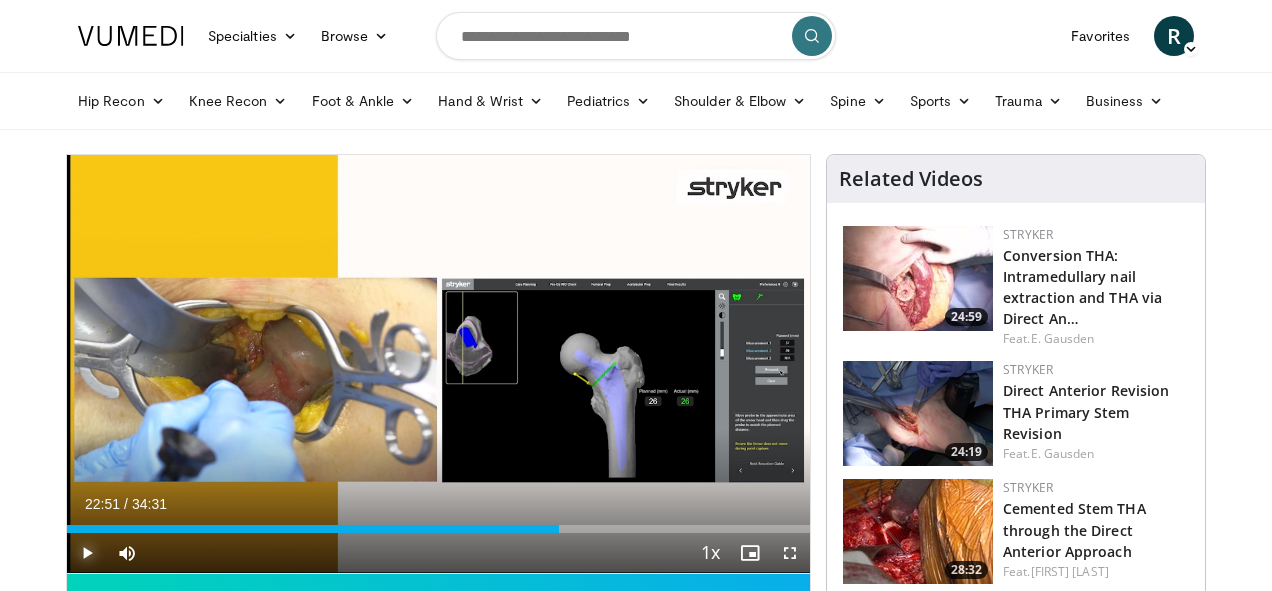 click at bounding box center (87, 553) 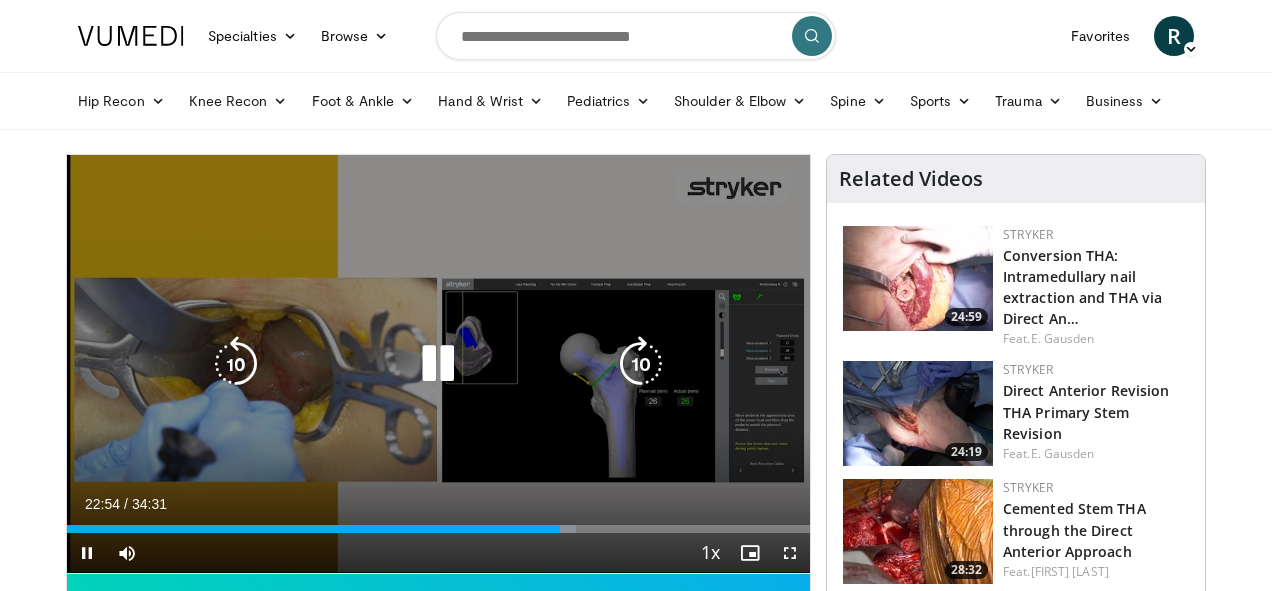 click at bounding box center (438, 364) 